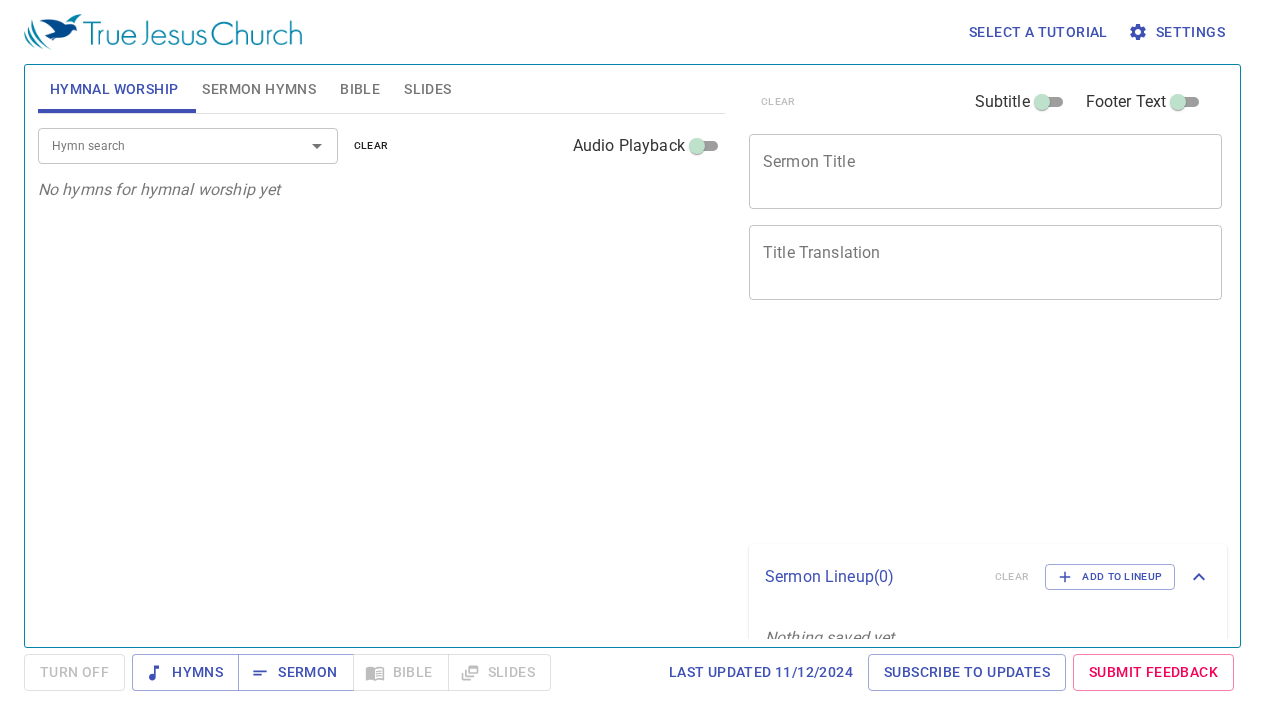scroll, scrollTop: 0, scrollLeft: 0, axis: both 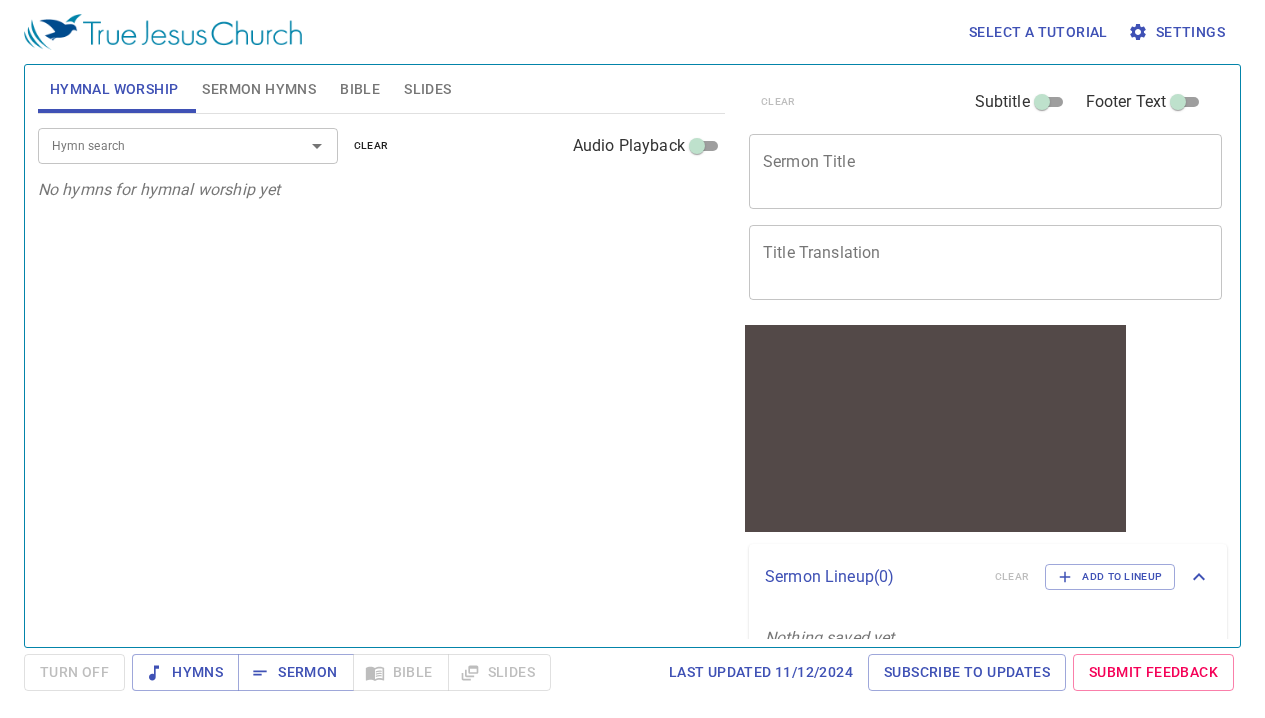 click on "Slides" at bounding box center [427, 89] 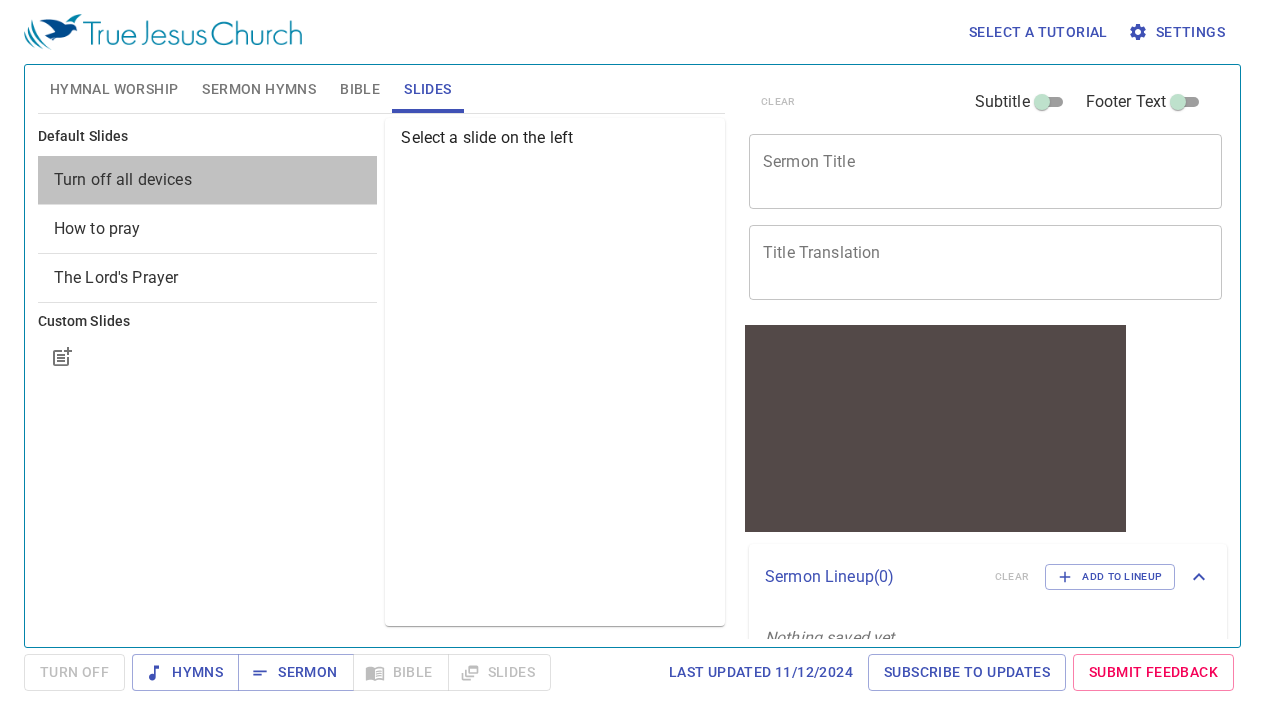 click on "Turn off all devices" at bounding box center (123, 179) 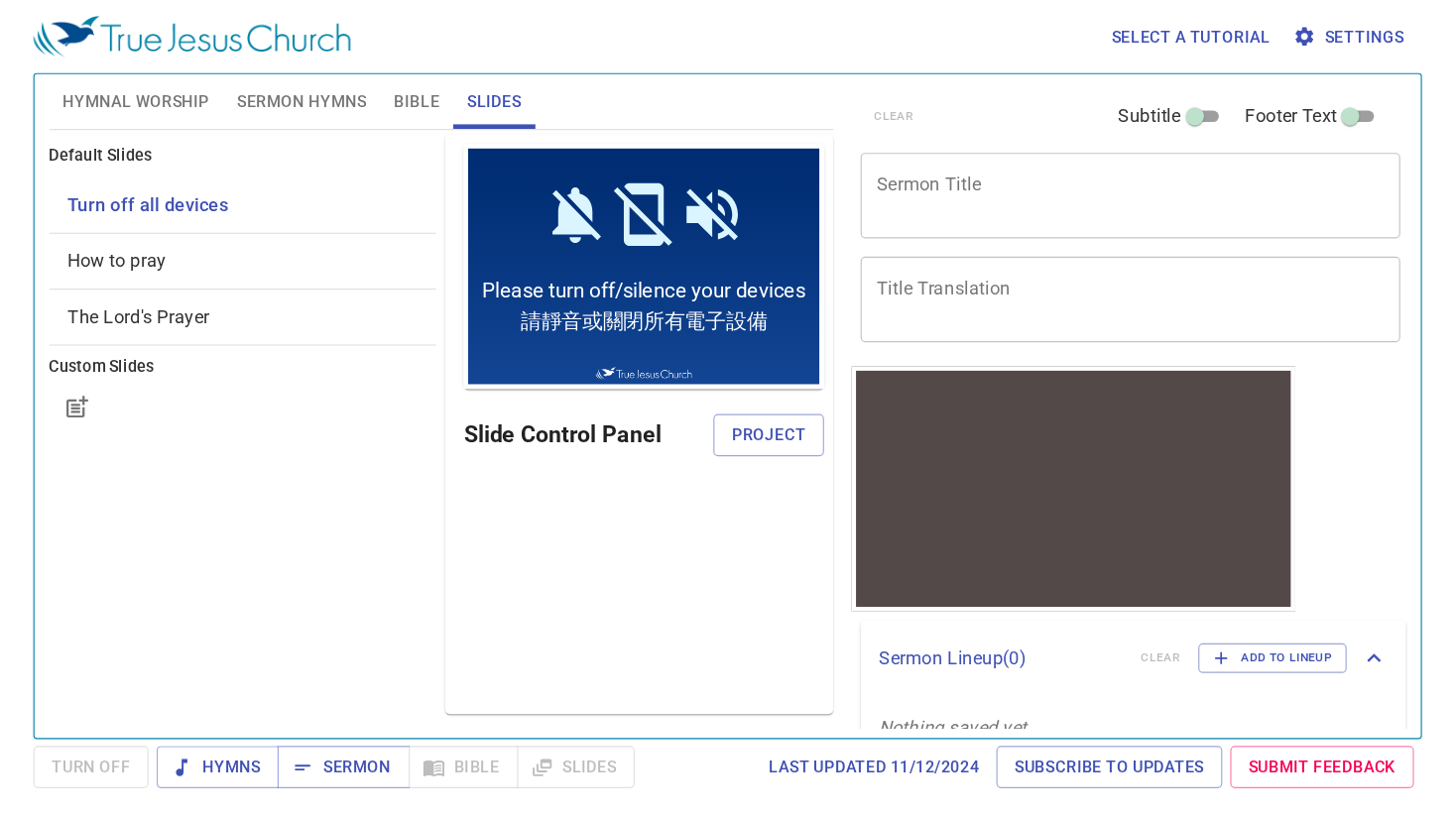 scroll, scrollTop: 0, scrollLeft: 0, axis: both 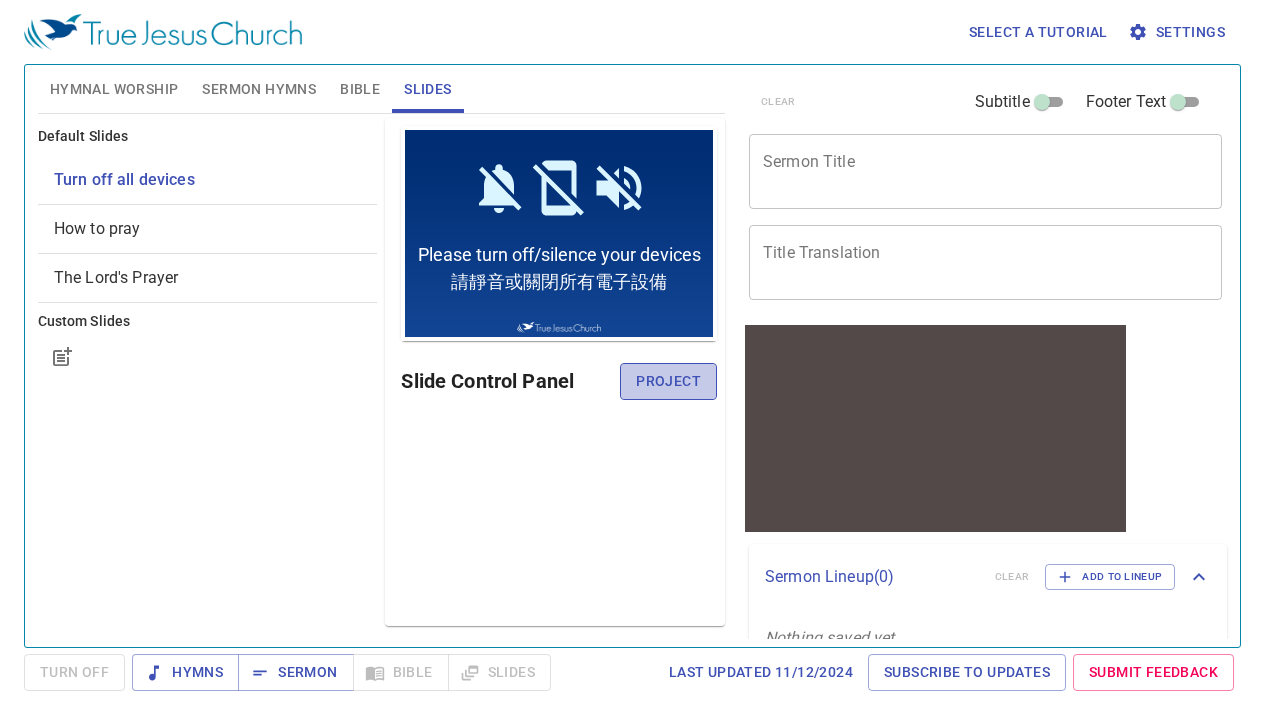 click on "Project" at bounding box center (668, 381) 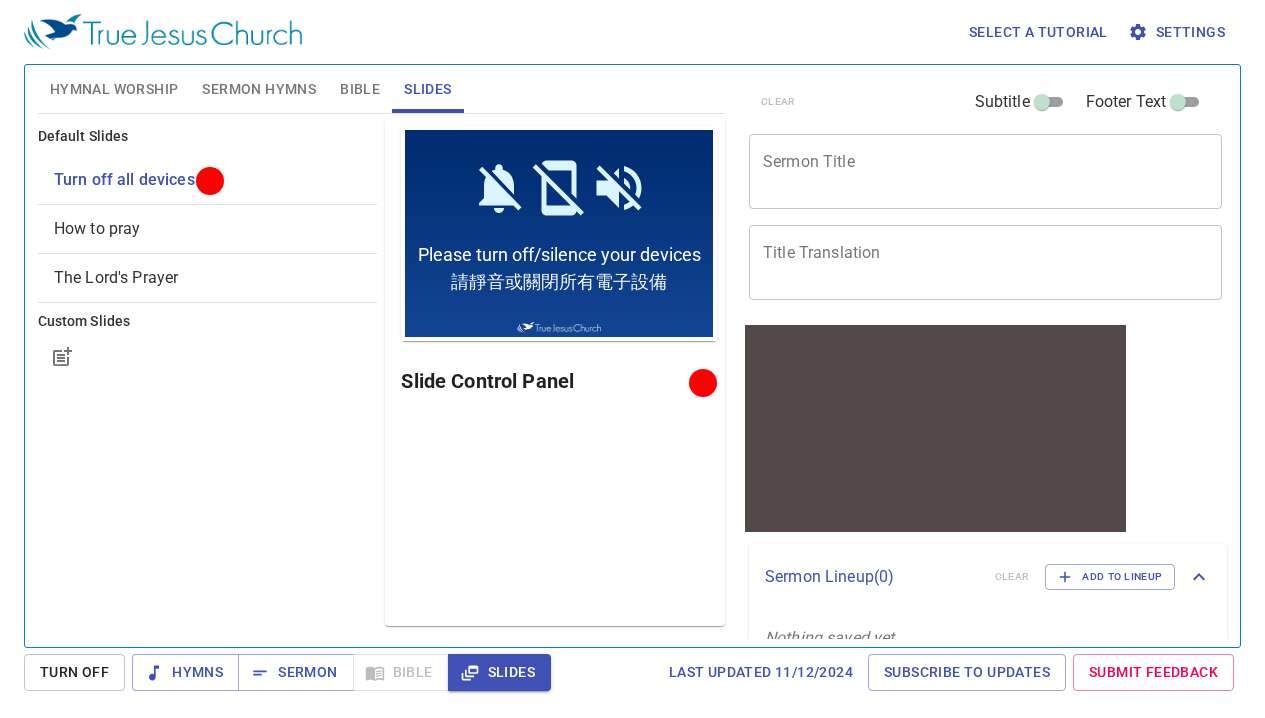 click on "Sermon Hymns" at bounding box center (259, 89) 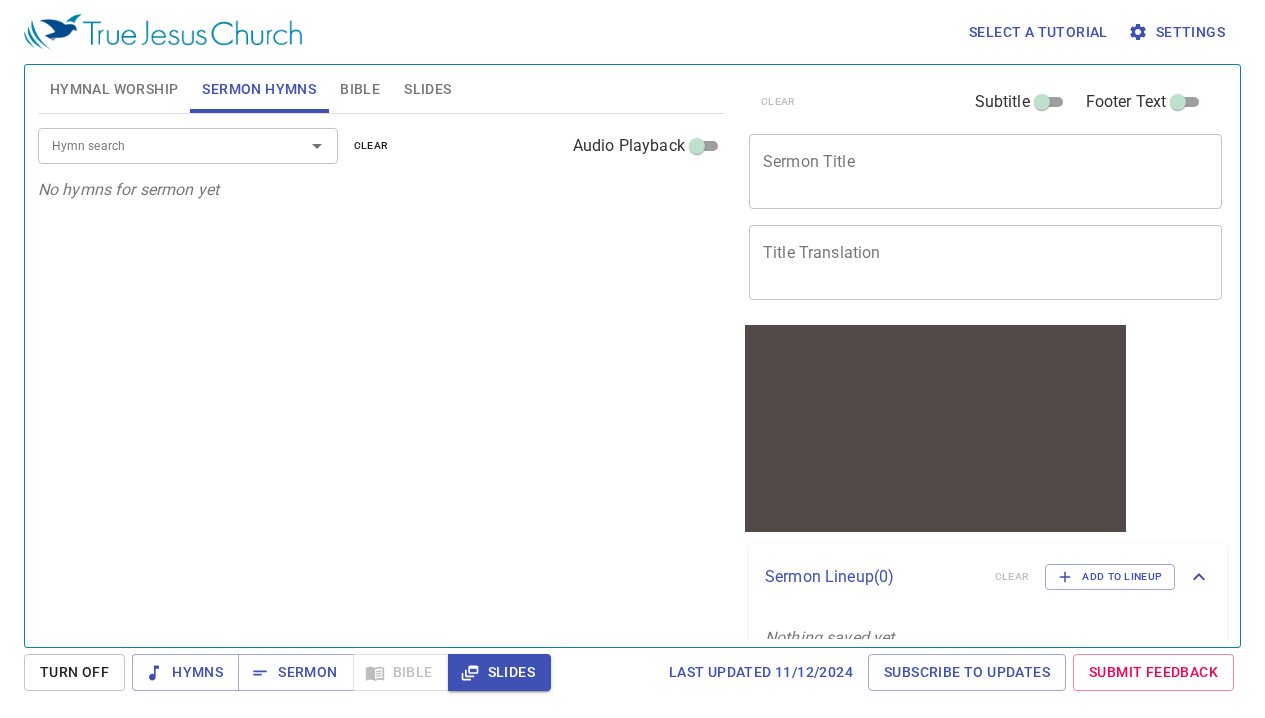 click on "Hymnal Worship" at bounding box center (114, 89) 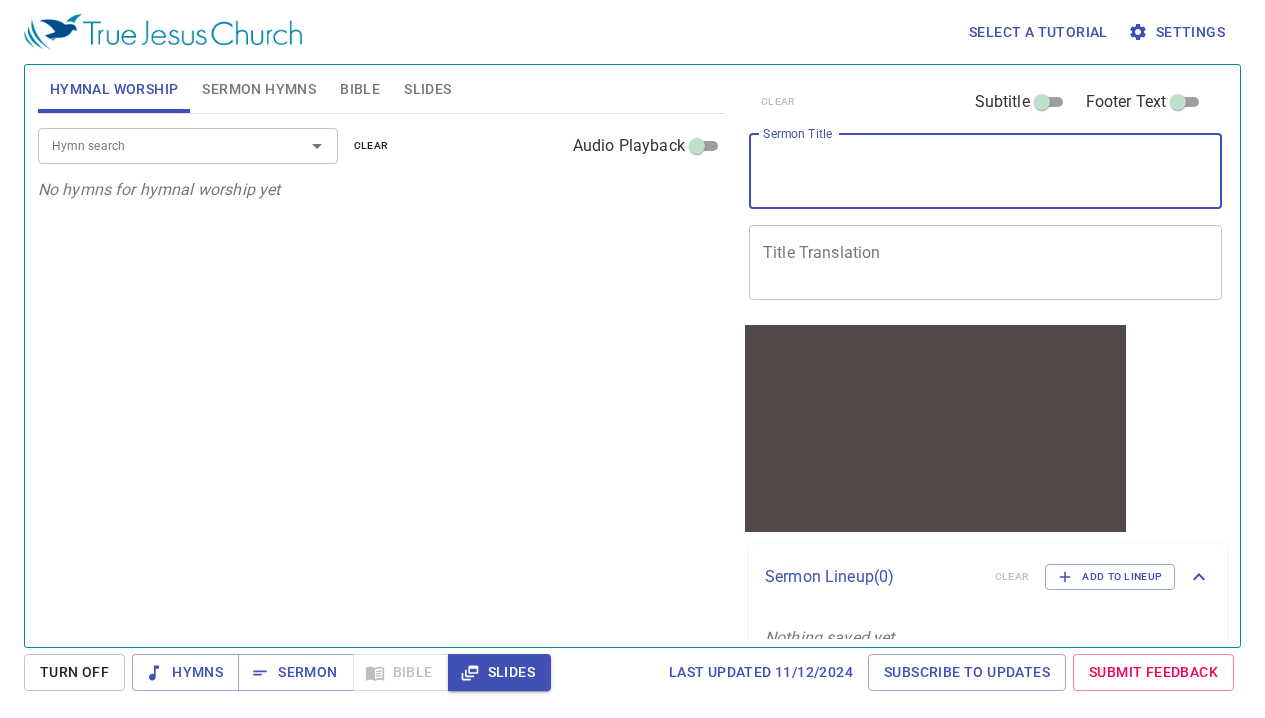 click on "Sermon Title" at bounding box center (985, 171) 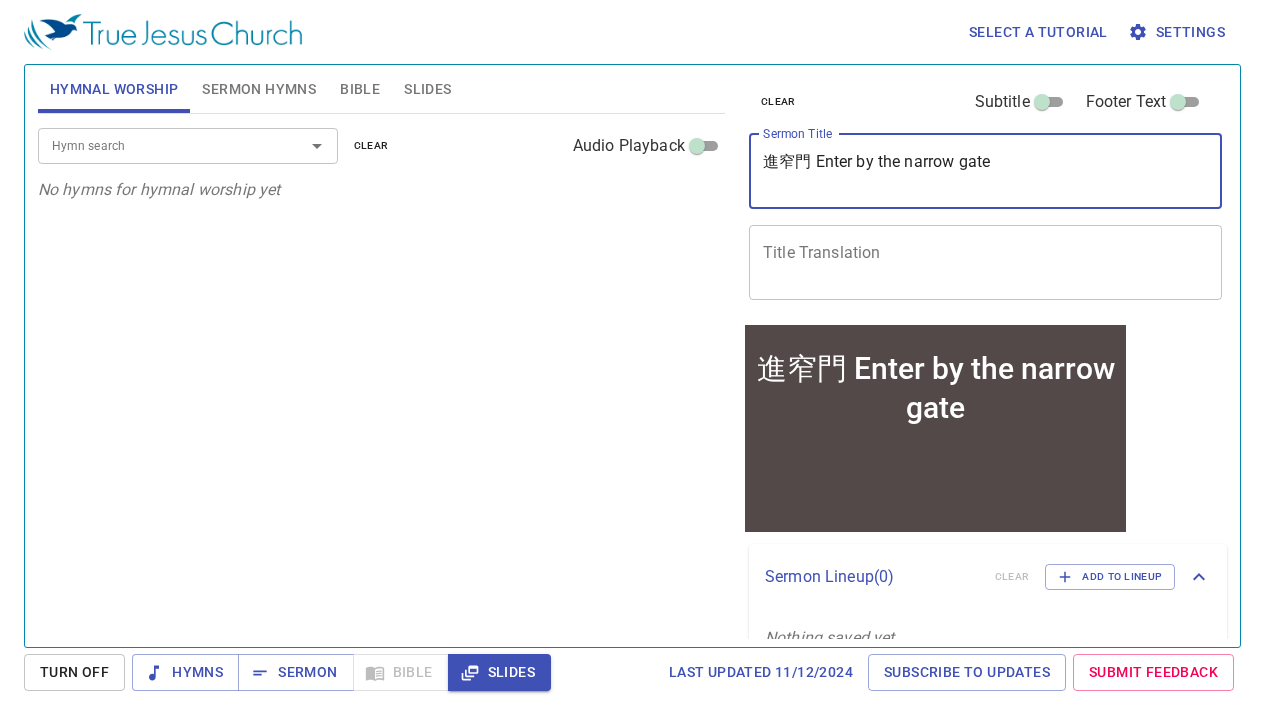 drag, startPoint x: 814, startPoint y: 166, endPoint x: 680, endPoint y: 181, distance: 134.83694 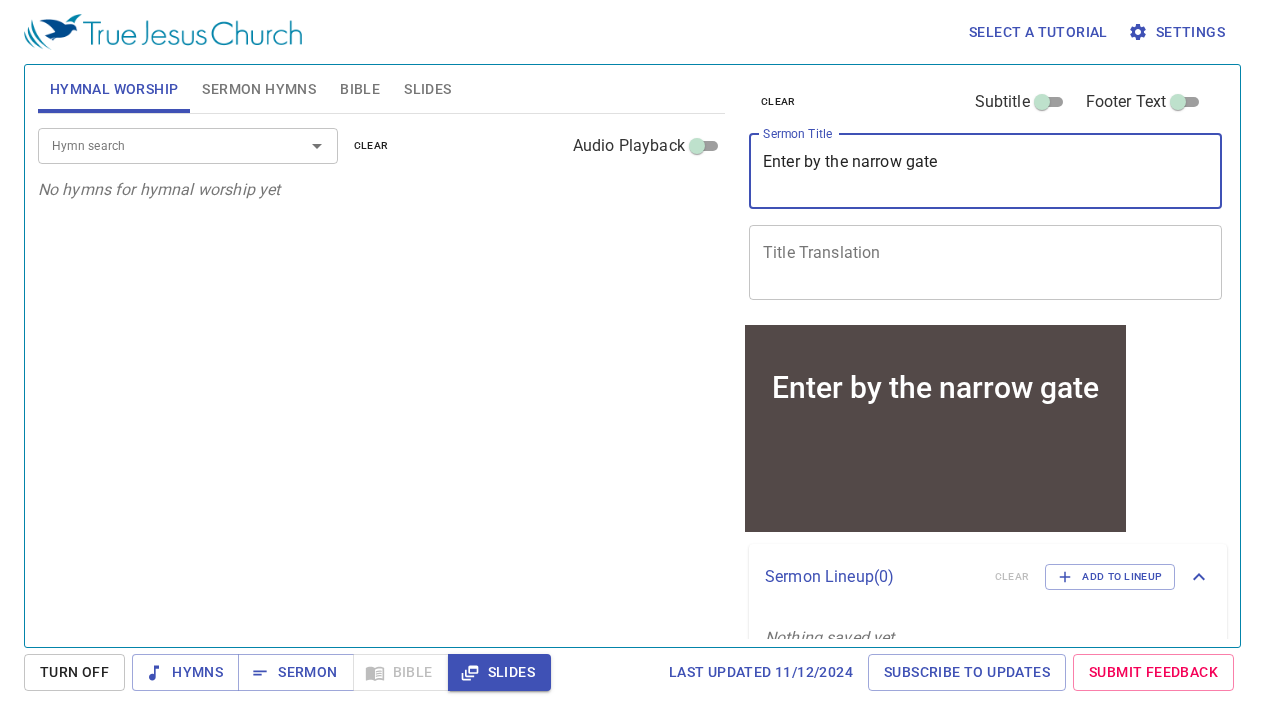 type on "Enter by the narrow gate" 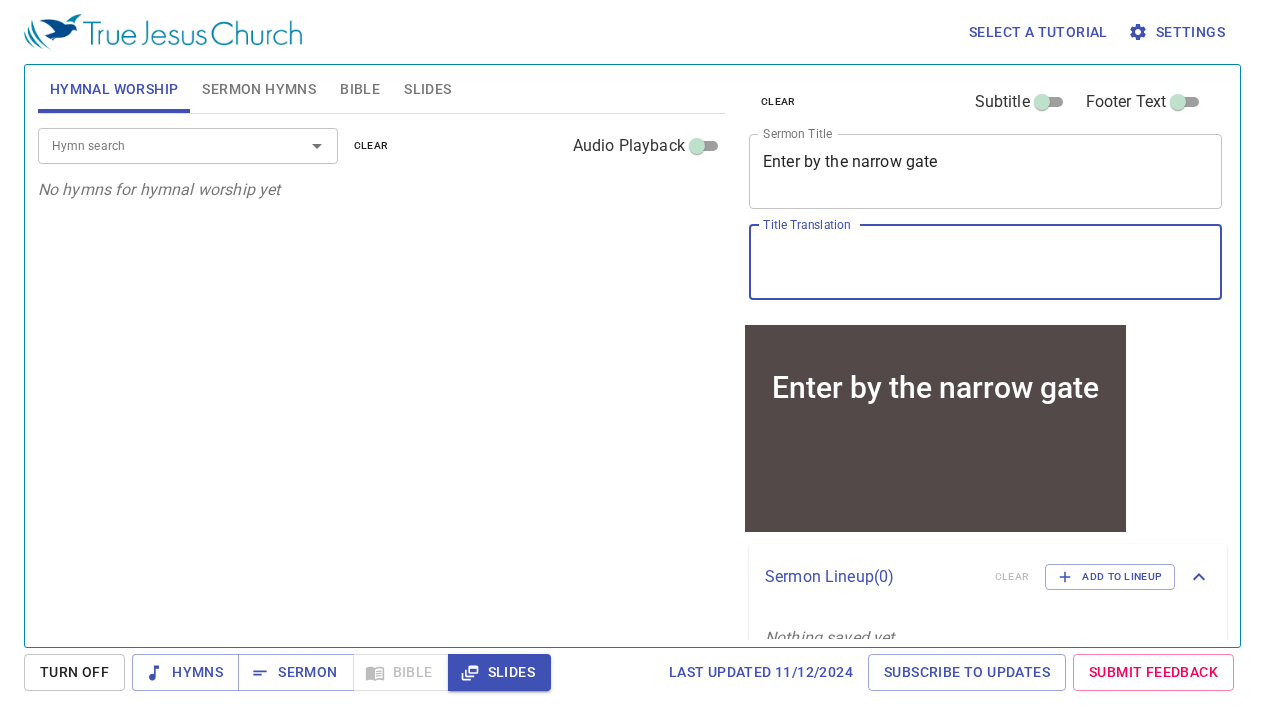 paste on "進窄門" 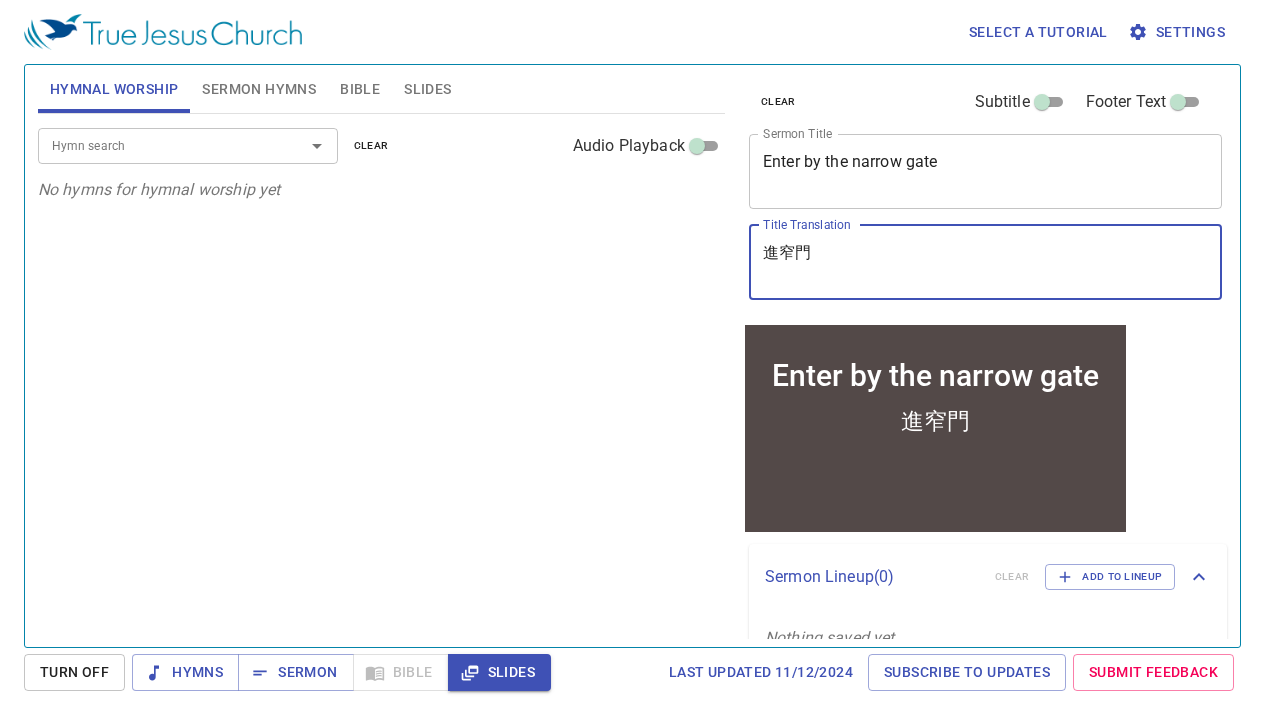type on "進窄門" 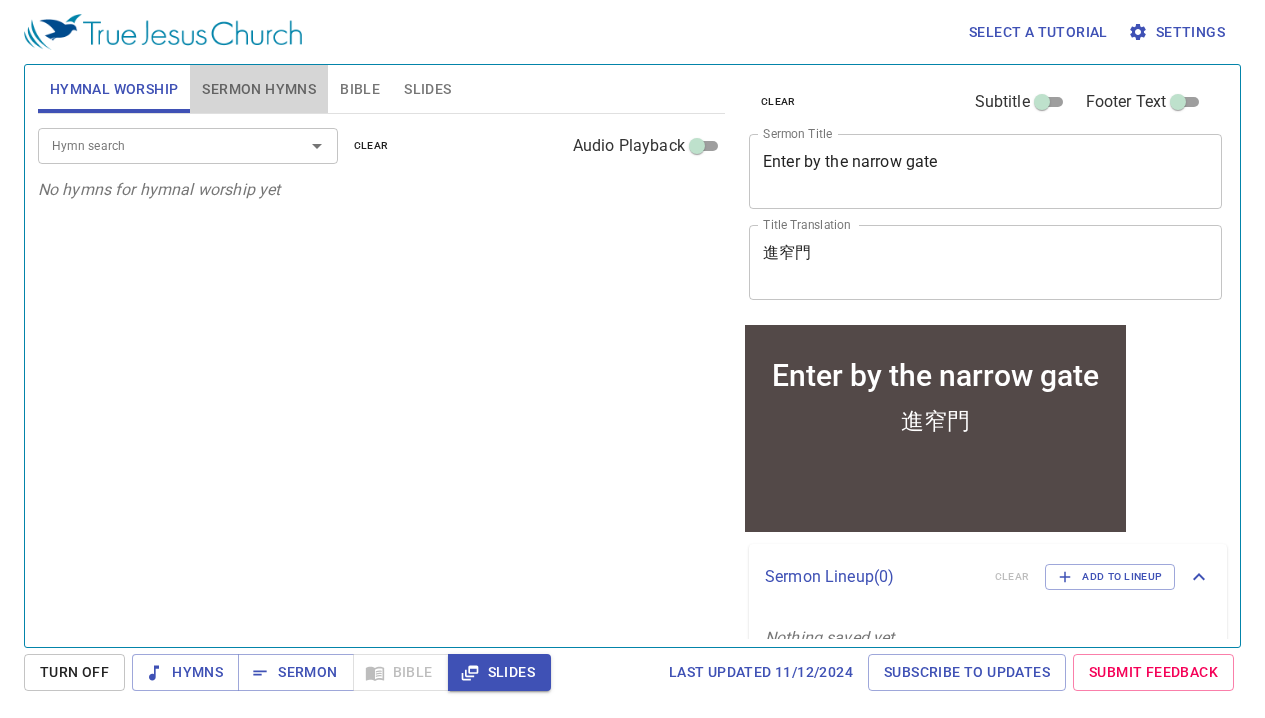 click on "Sermon Hymns" at bounding box center [259, 89] 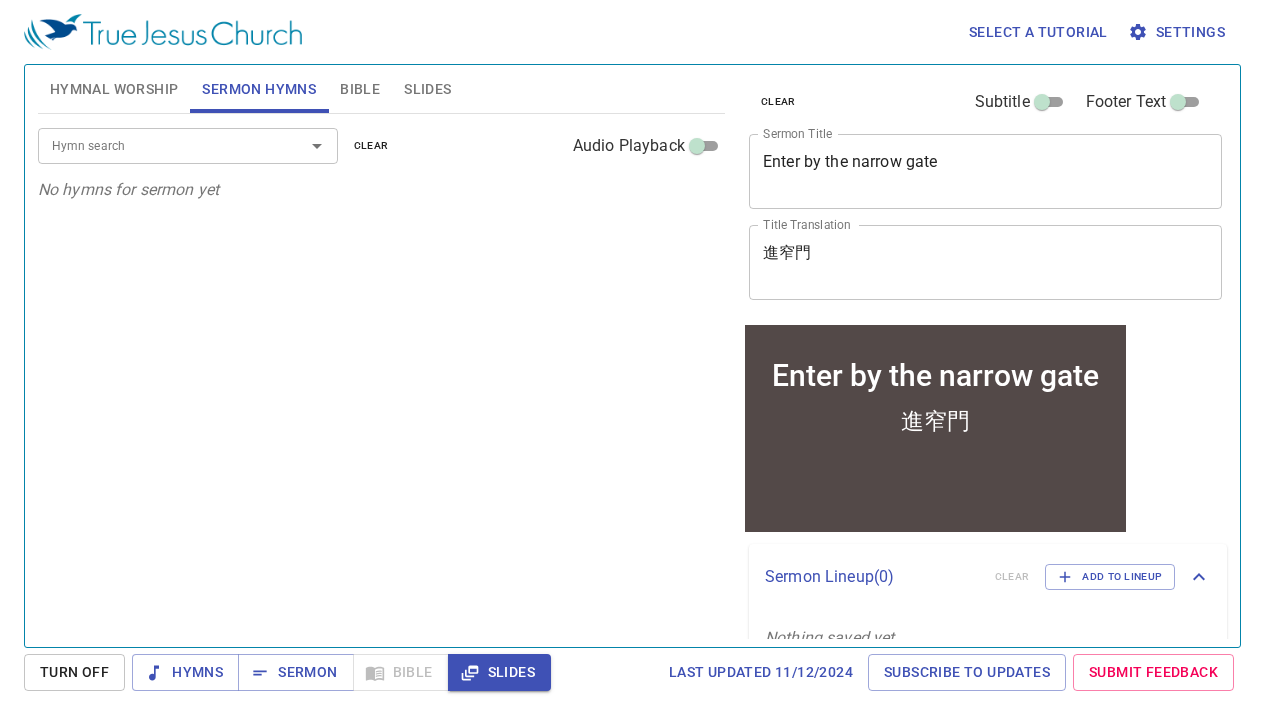 click on "Hymn search" at bounding box center [158, 145] 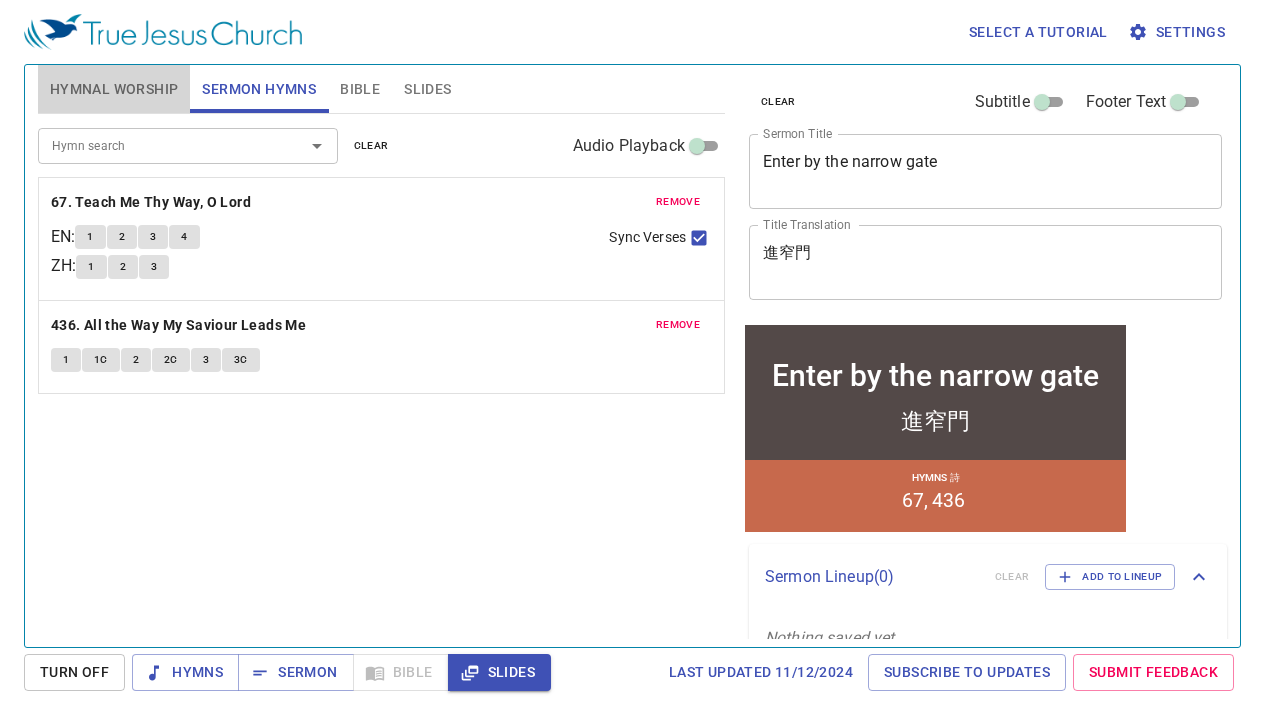 click on "Hymnal Worship" at bounding box center (114, 89) 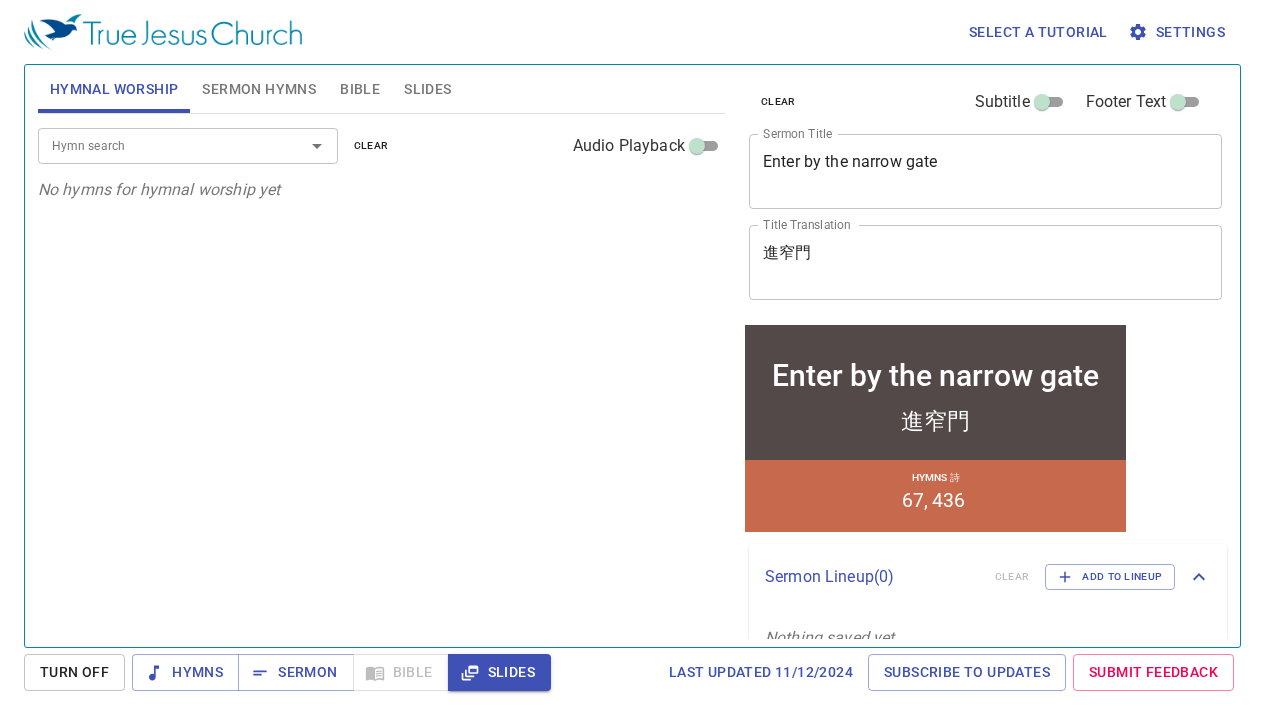 click on "Hymn search" at bounding box center [158, 145] 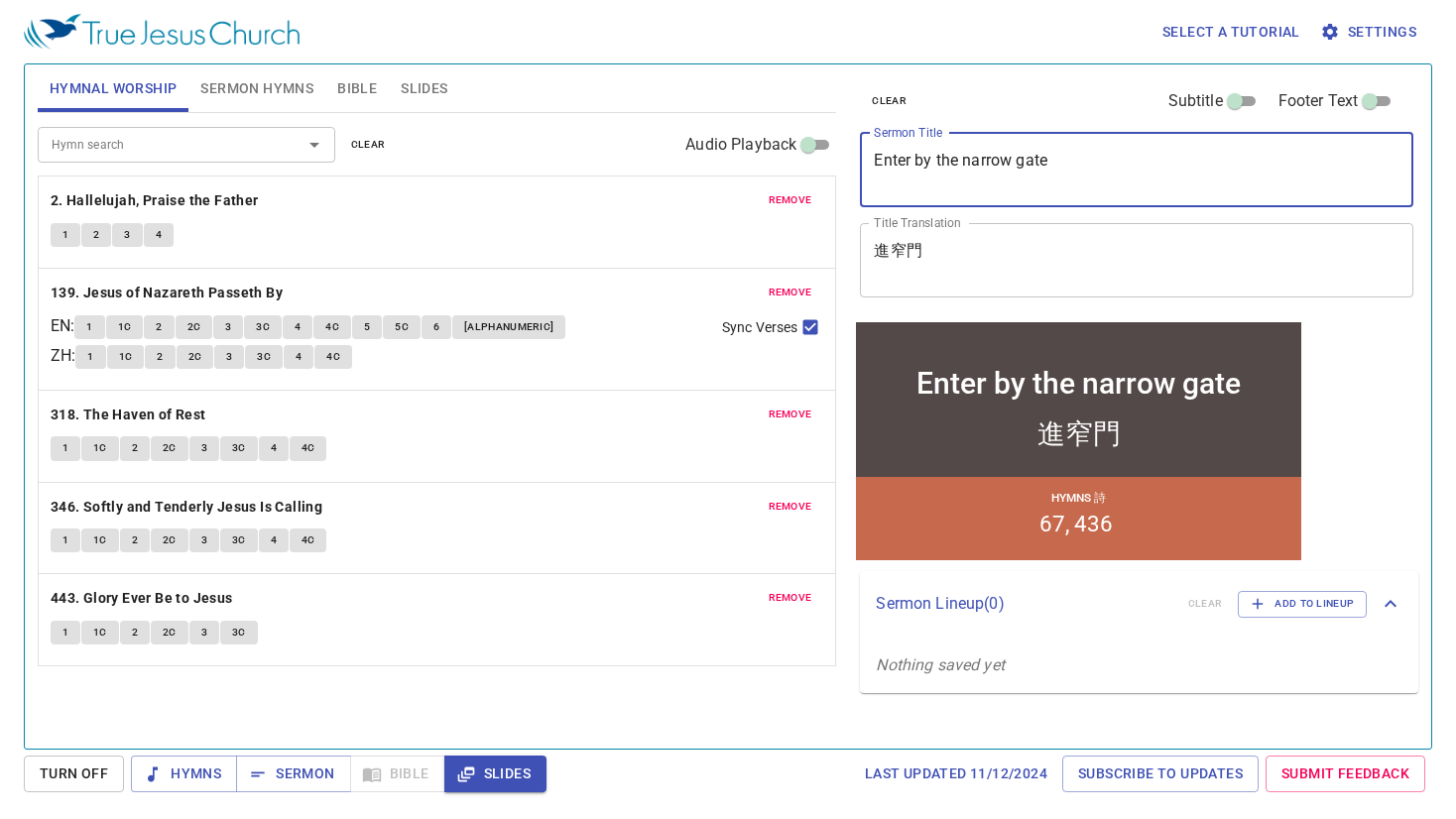 drag, startPoint x: 1064, startPoint y: 162, endPoint x: 746, endPoint y: 183, distance: 318.69264 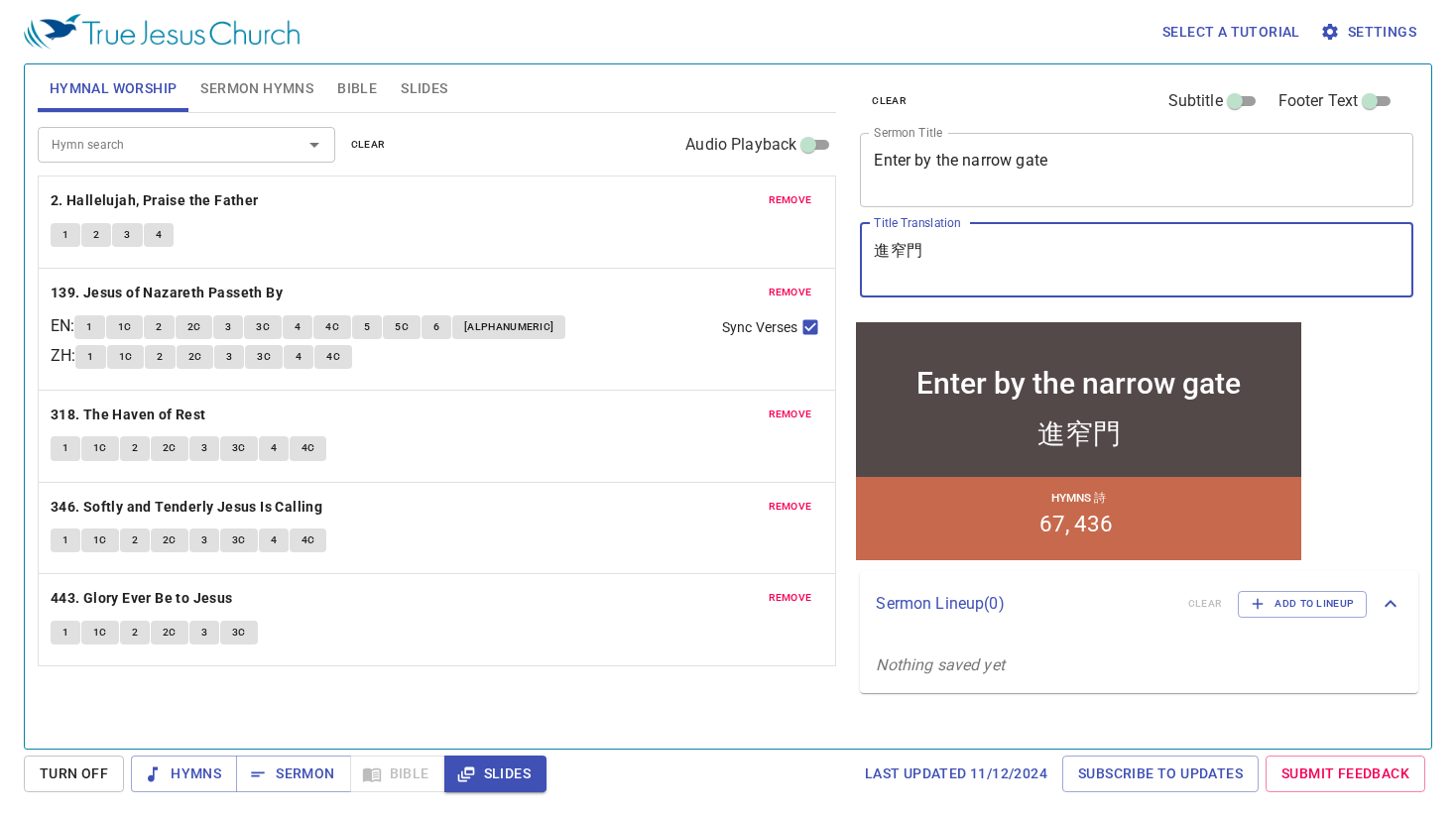 drag, startPoint x: 935, startPoint y: 251, endPoint x: 829, endPoint y: 248, distance: 106.042444 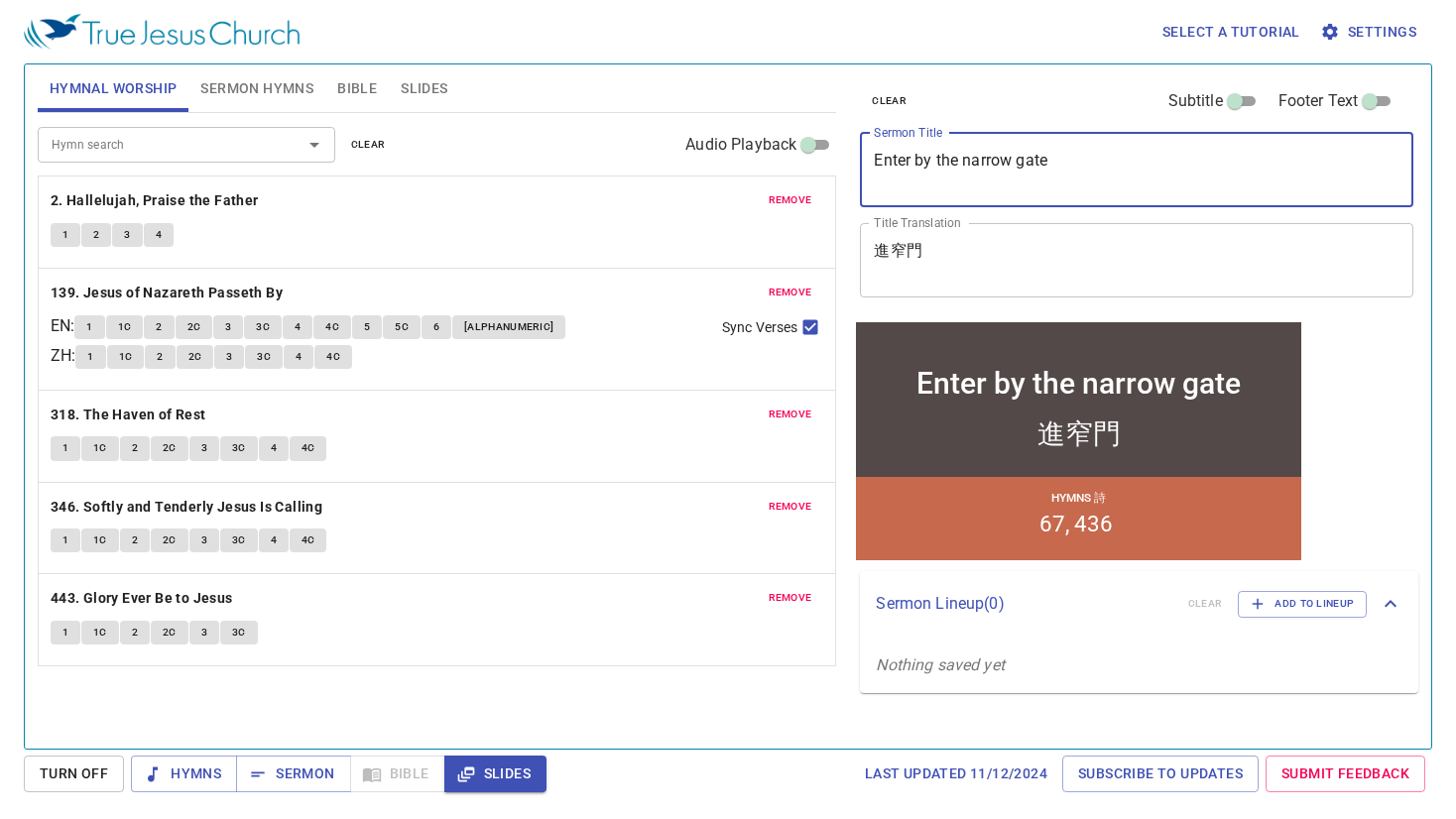 drag, startPoint x: 1089, startPoint y: 157, endPoint x: 720, endPoint y: 155, distance: 369.00542 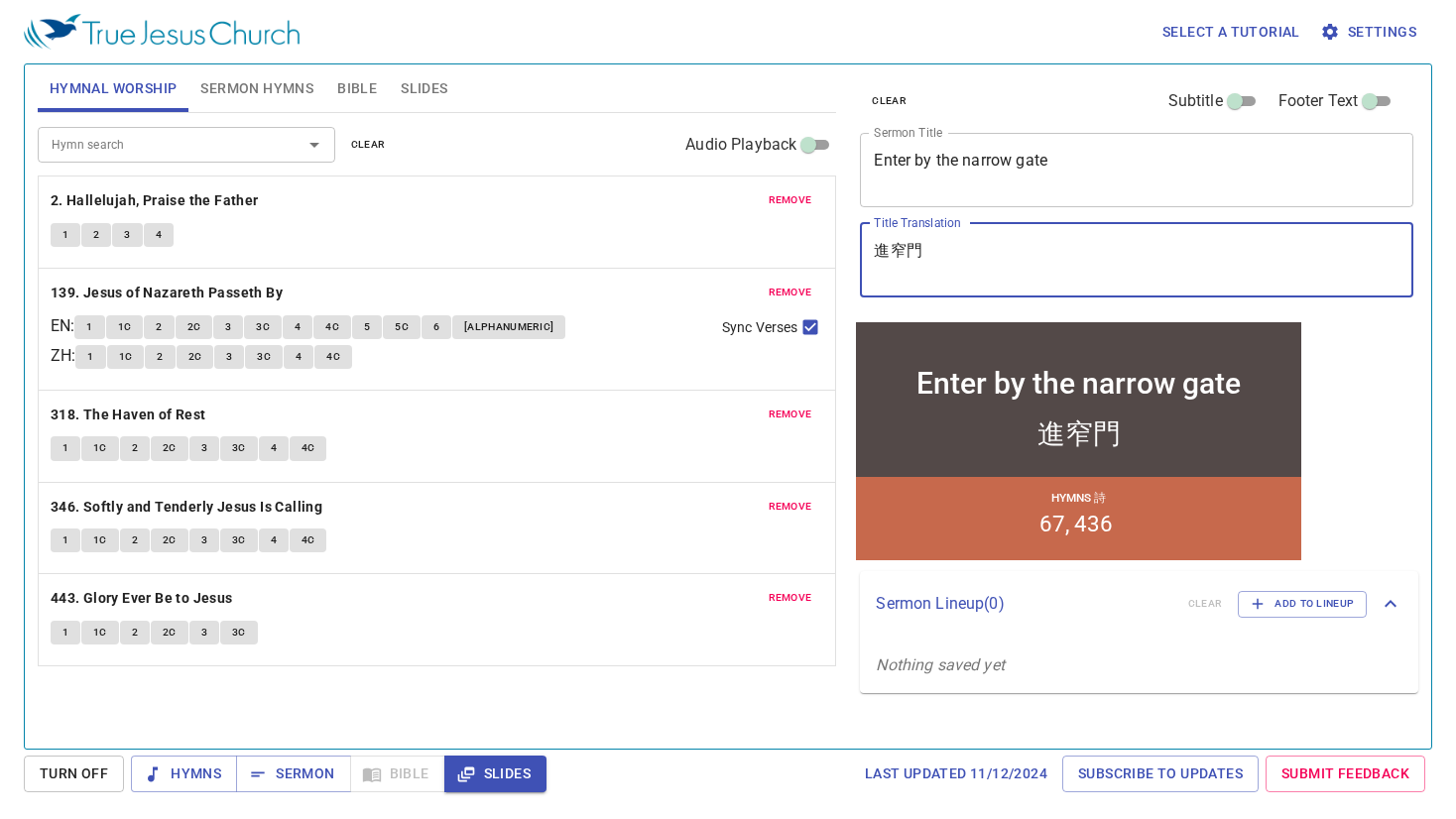drag, startPoint x: 935, startPoint y: 255, endPoint x: 737, endPoint y: 243, distance: 198.3633 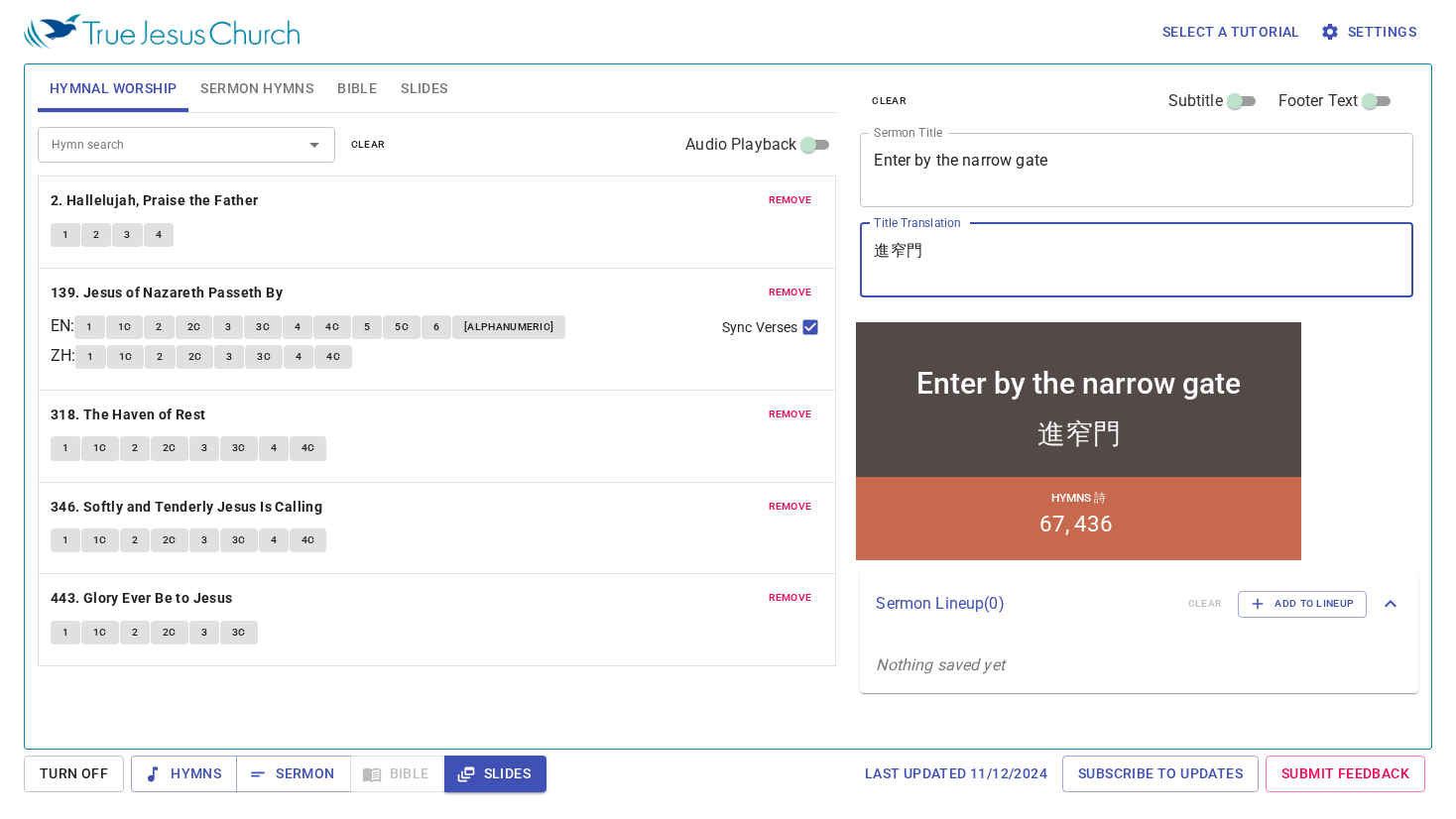 click on "進窄門" at bounding box center (1137, 260) 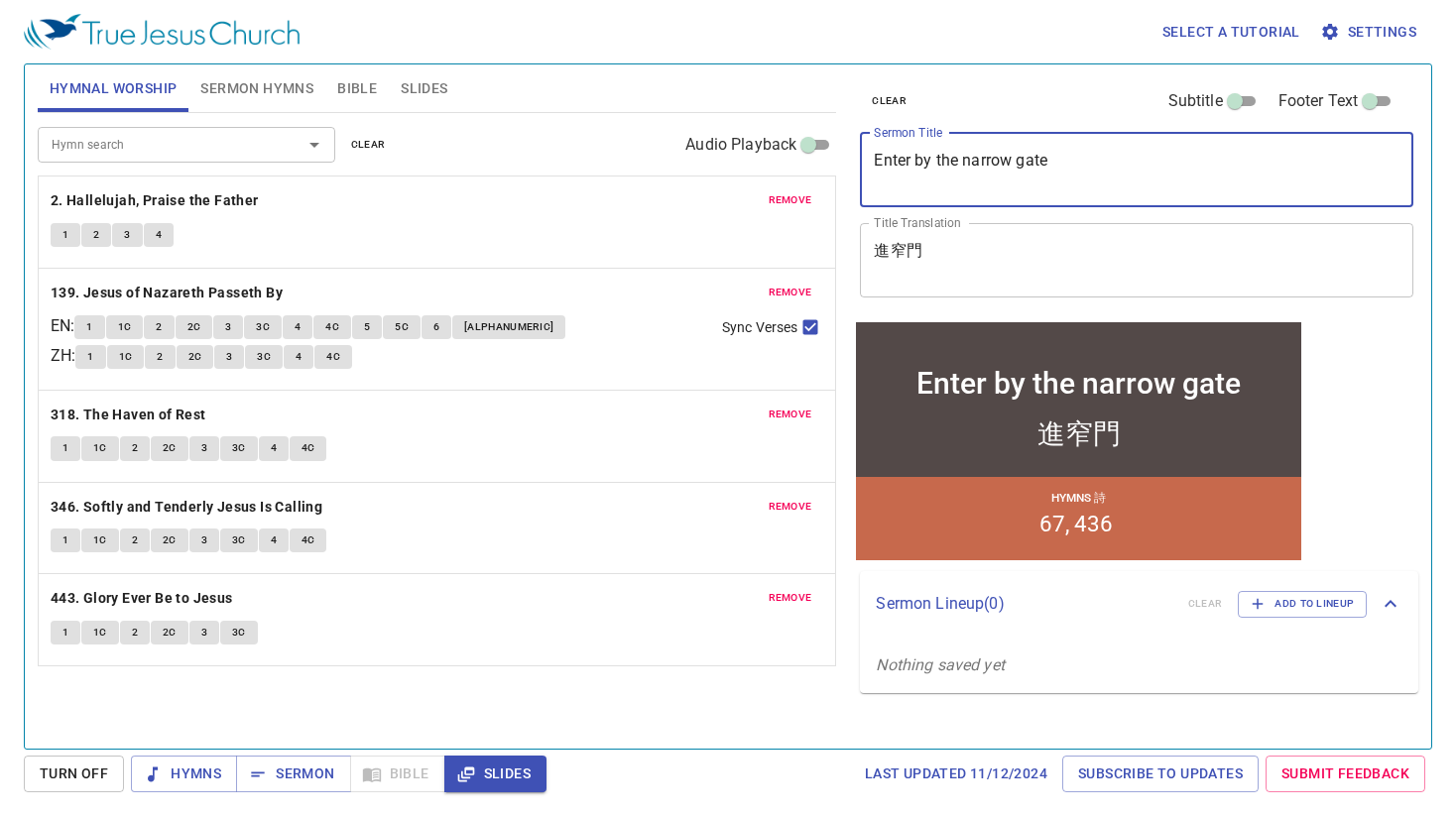 drag, startPoint x: 914, startPoint y: 164, endPoint x: 935, endPoint y: 164, distance: 21 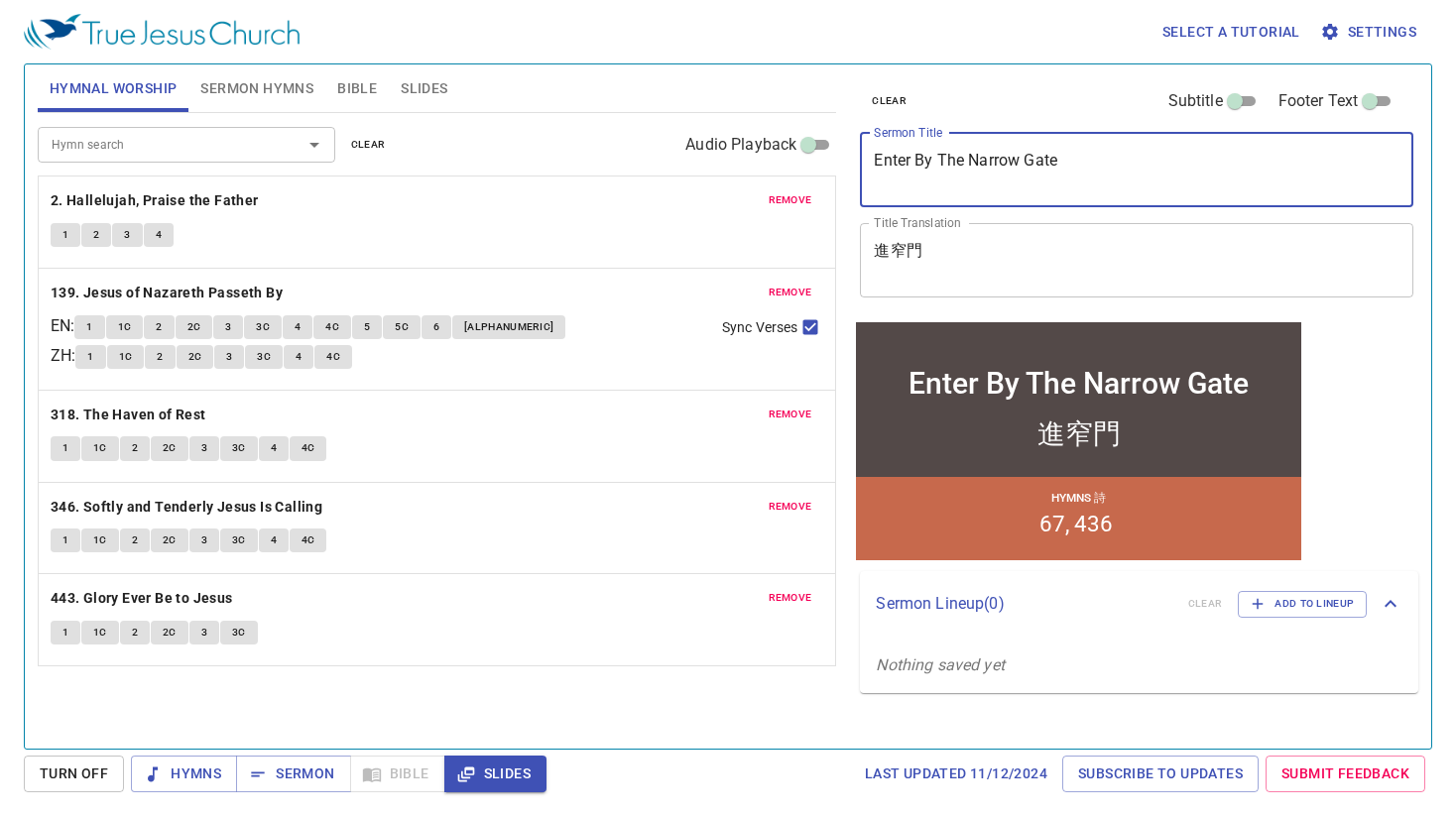 type on "Enter By The Narrow Gate" 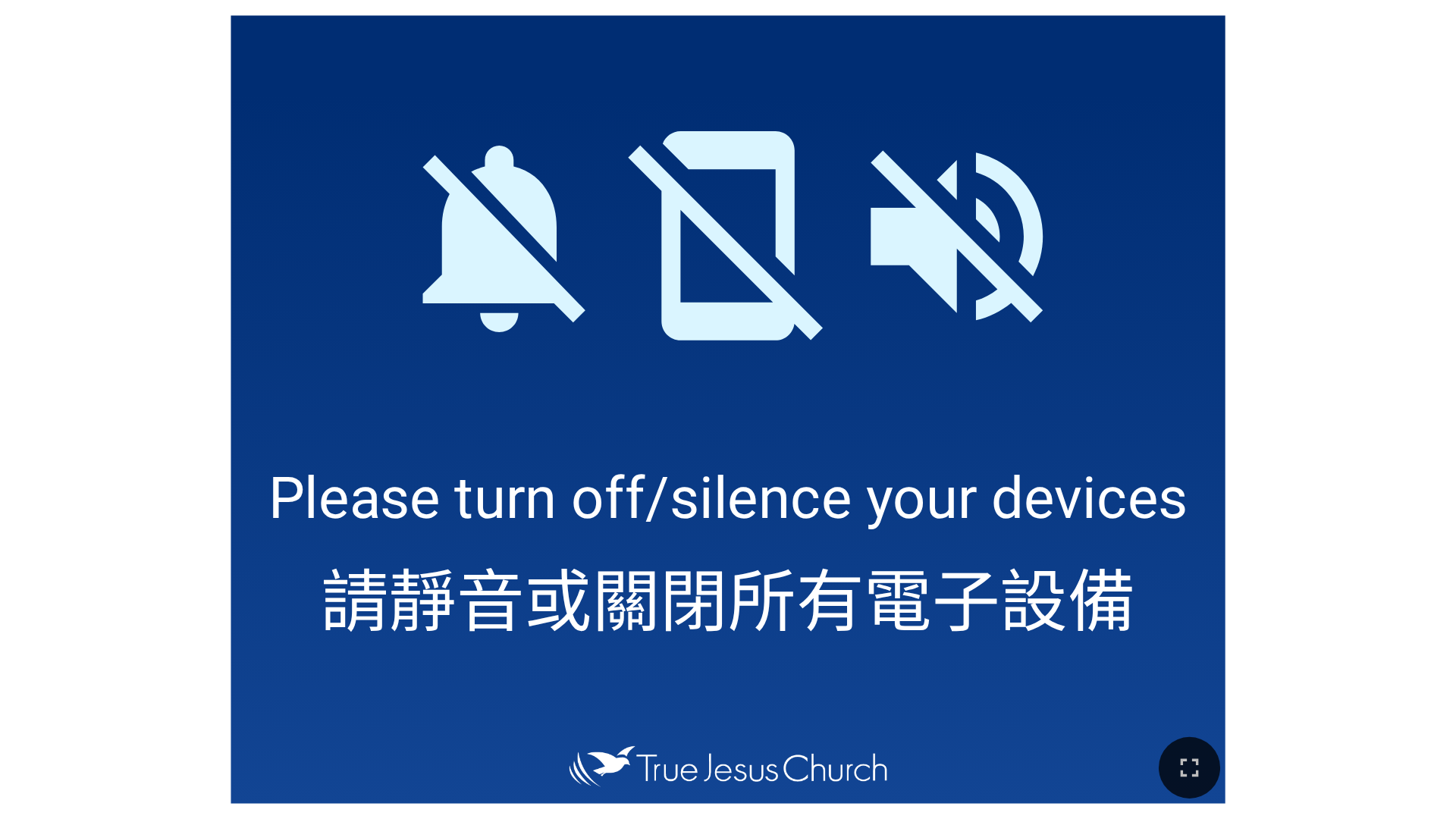 scroll, scrollTop: 0, scrollLeft: 0, axis: both 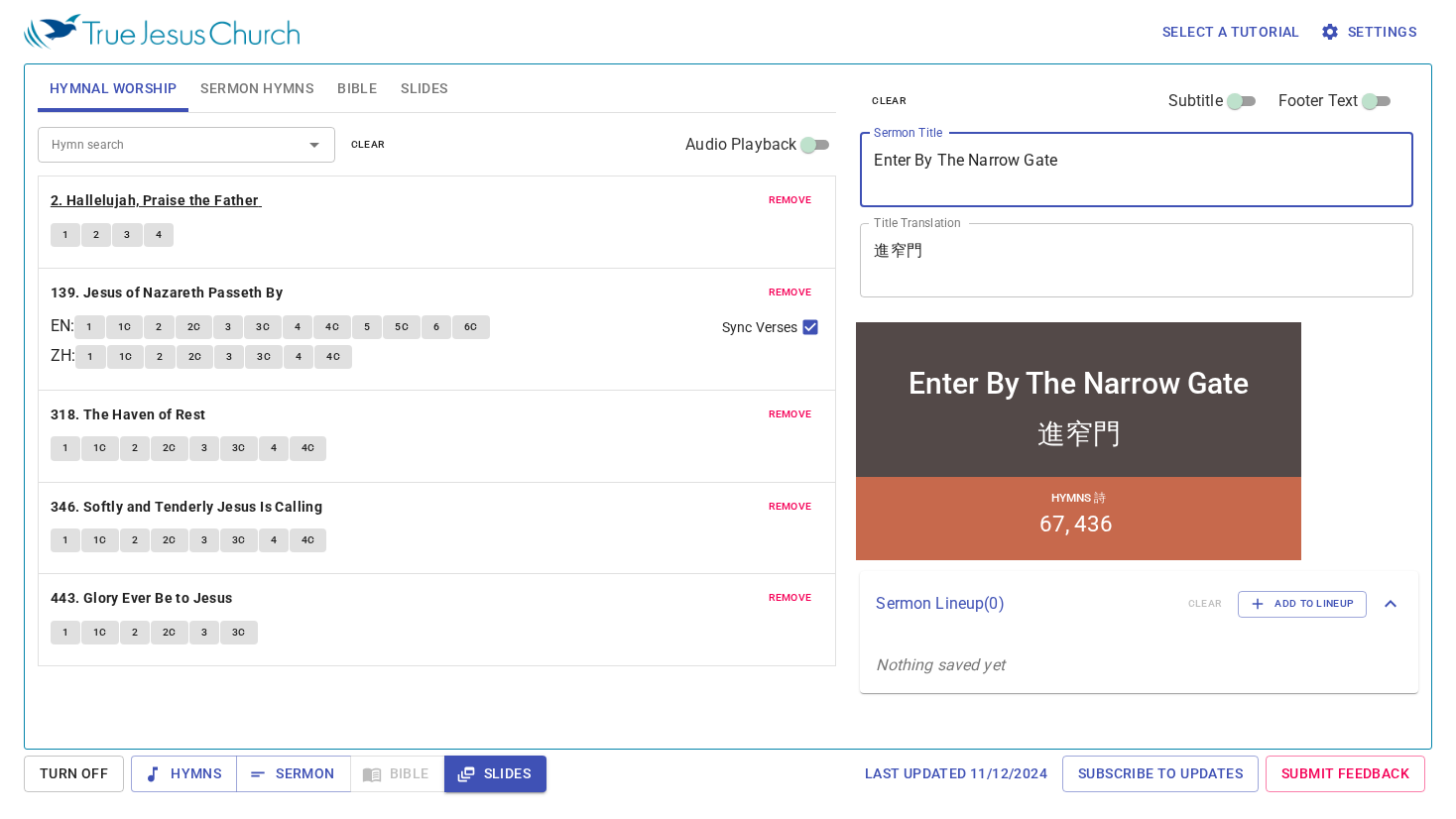 click on "2. Hallelujah, Praise the Father" at bounding box center (155, 200) 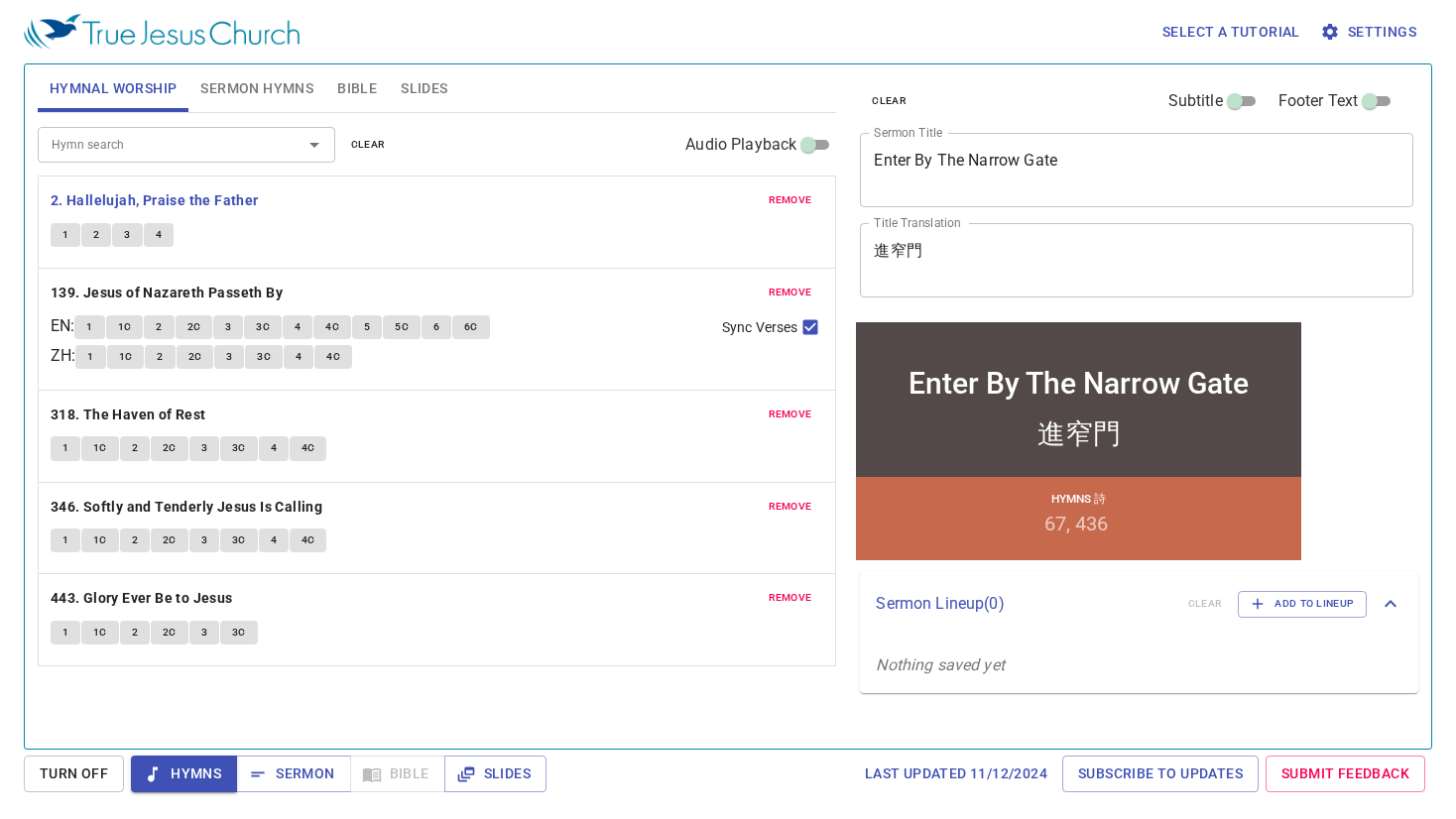 click on "1" at bounding box center (65, 235) 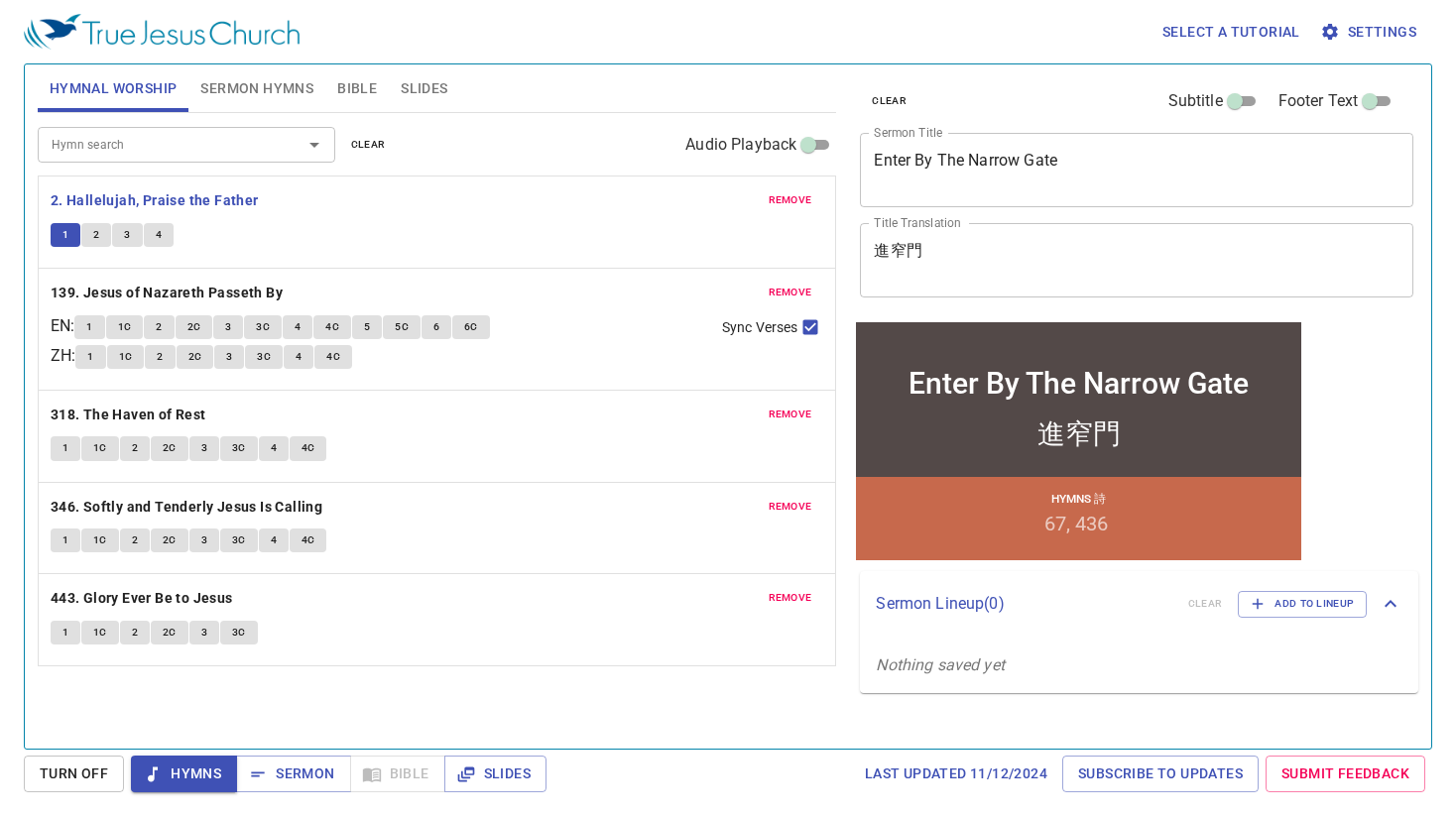 click on "2. Hallelujah, Praise the Father" at bounding box center (437, 200) 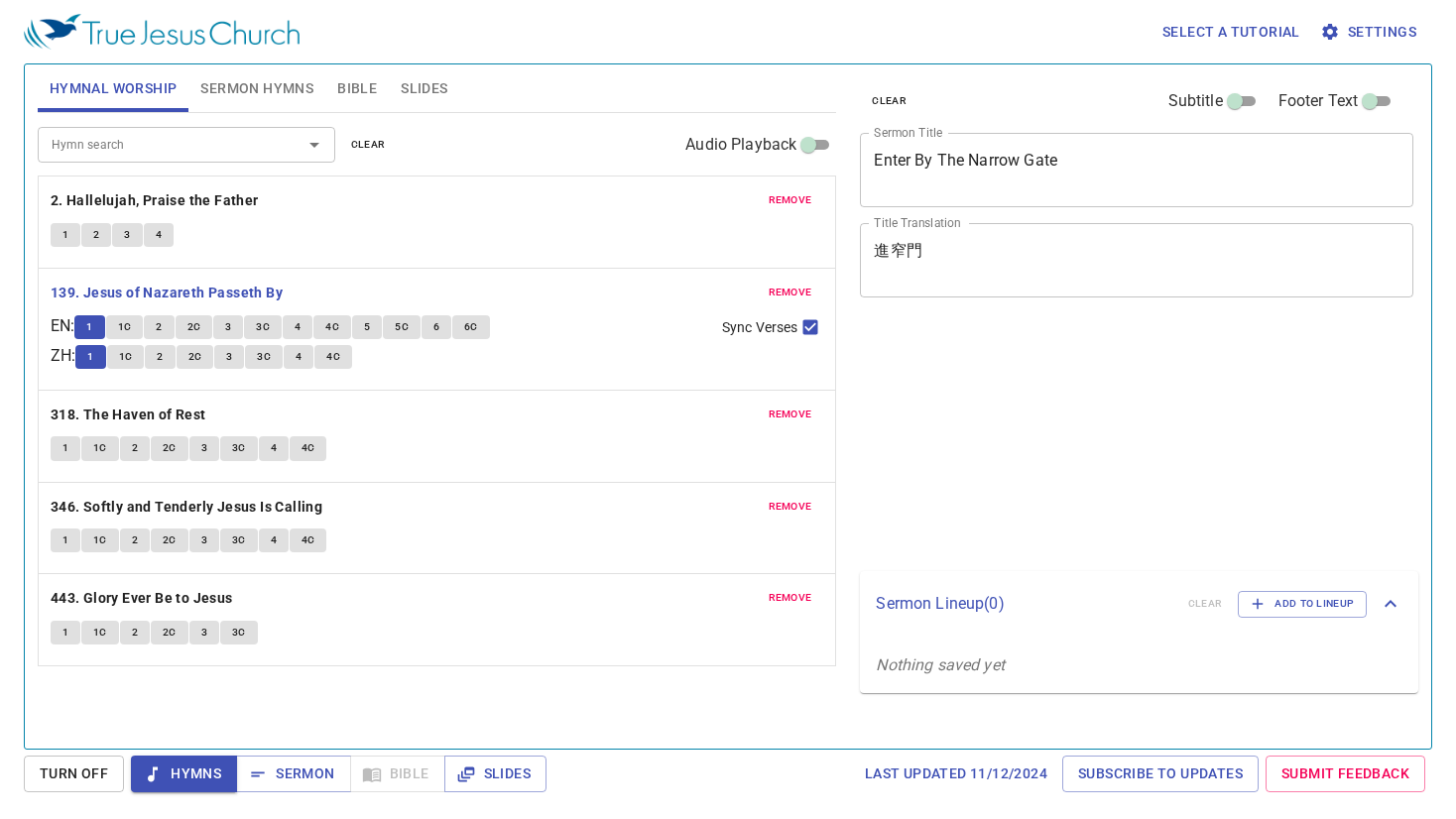 scroll, scrollTop: 0, scrollLeft: 0, axis: both 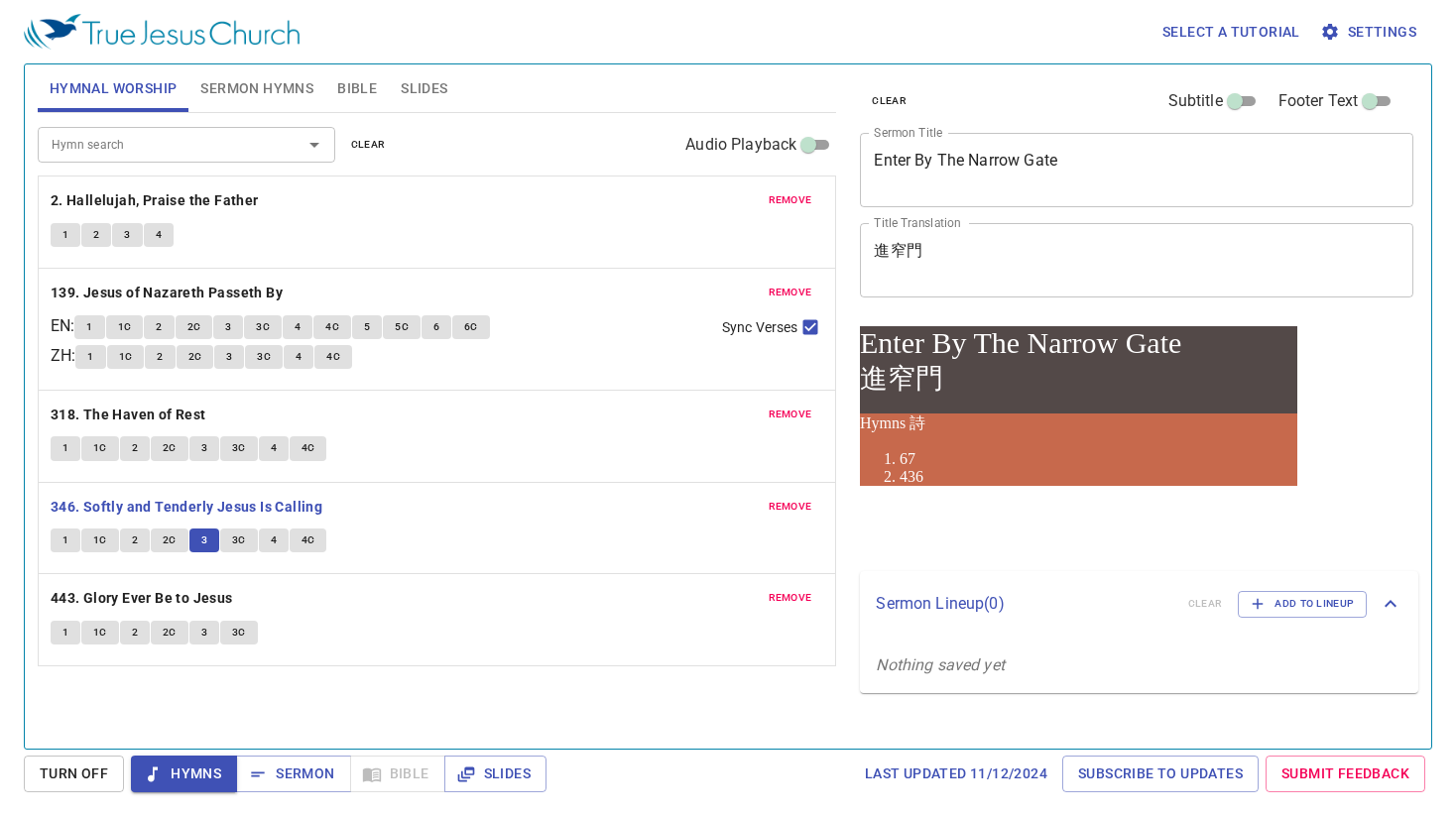 type 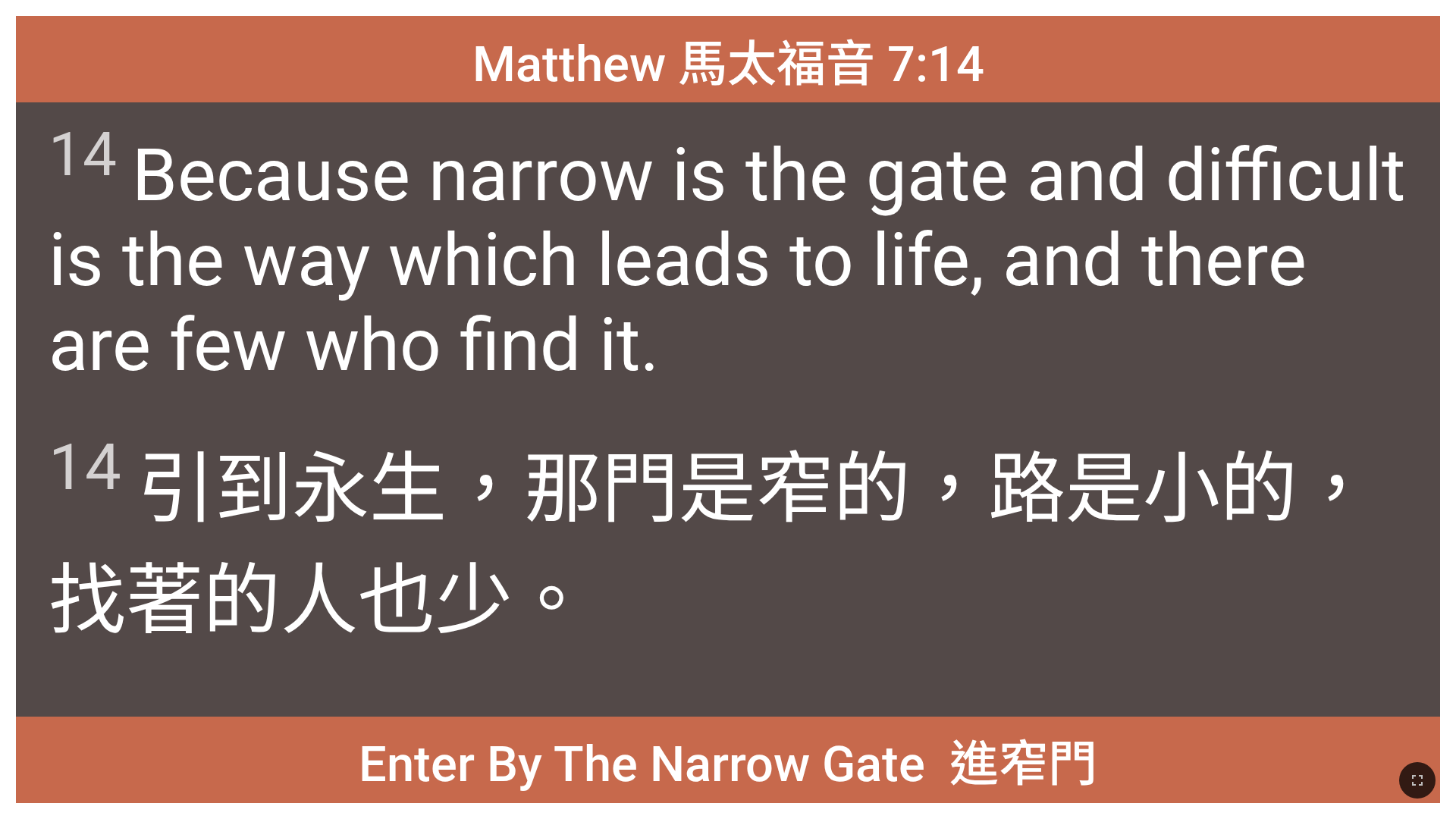 scroll, scrollTop: 0, scrollLeft: 0, axis: both 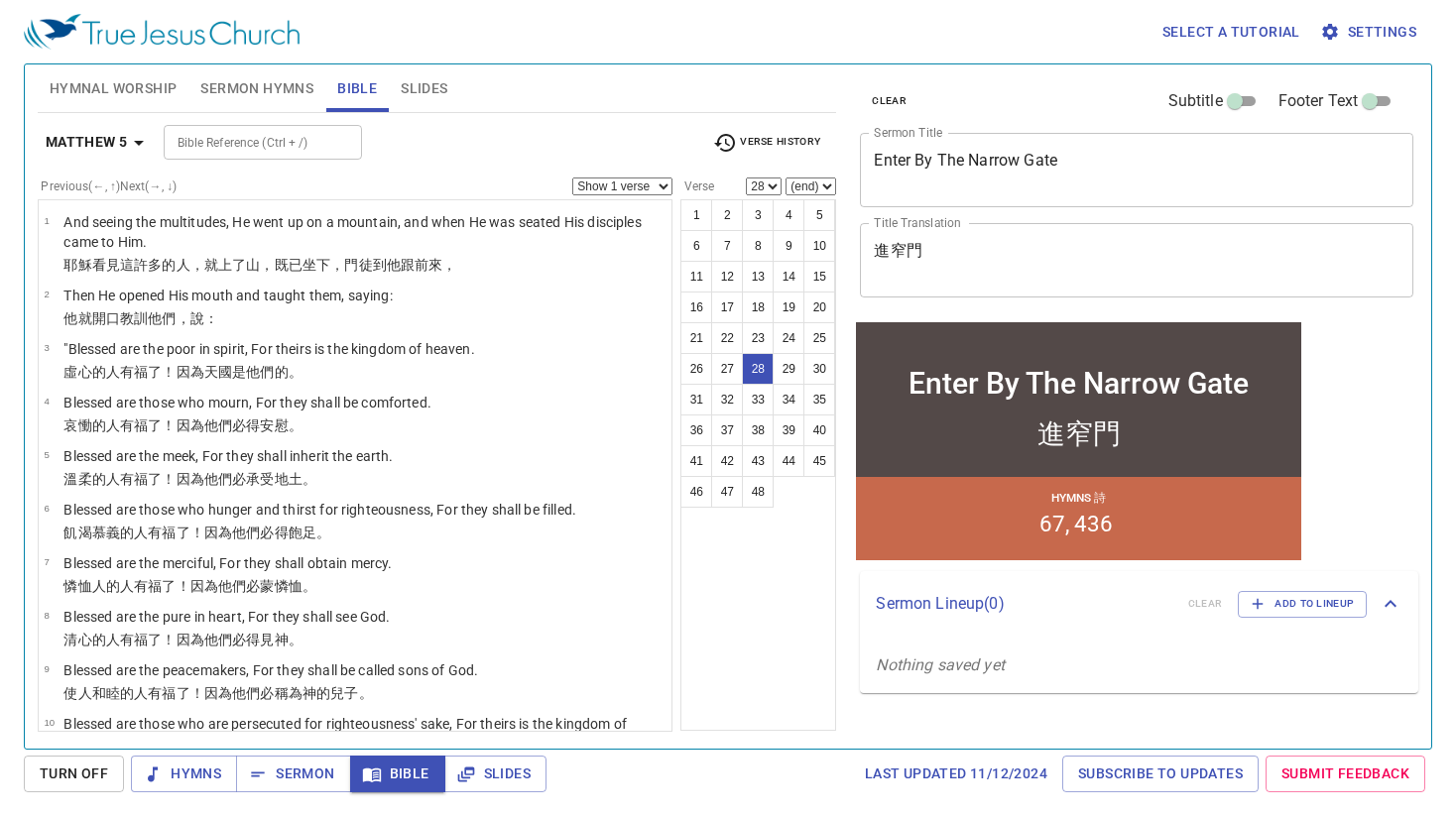 click on "Select a tutorial Settings" at bounding box center (724, 32) 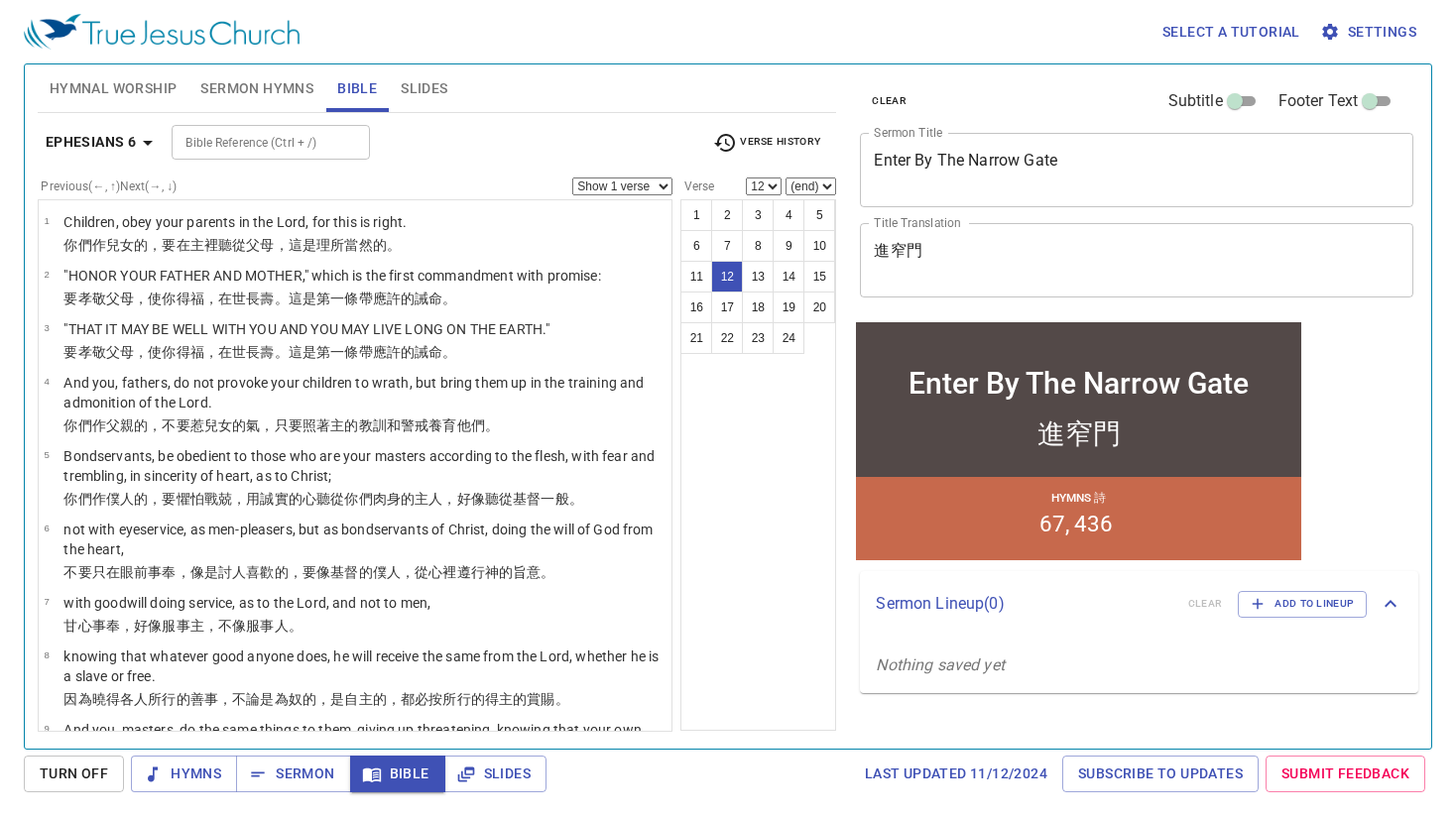 scroll, scrollTop: 0, scrollLeft: 0, axis: both 